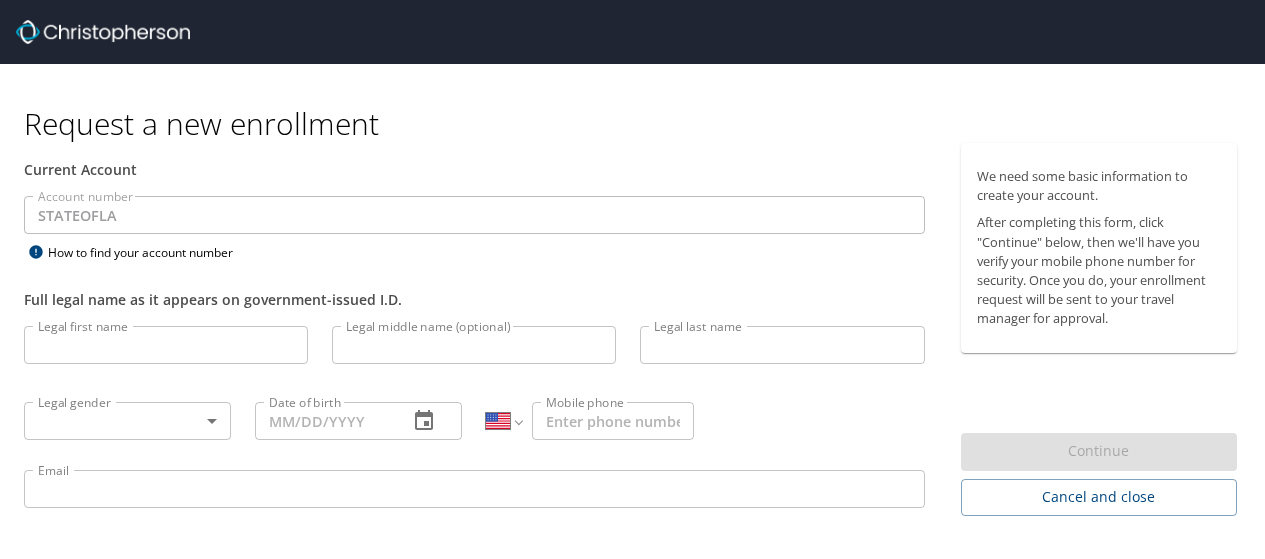 select on "US" 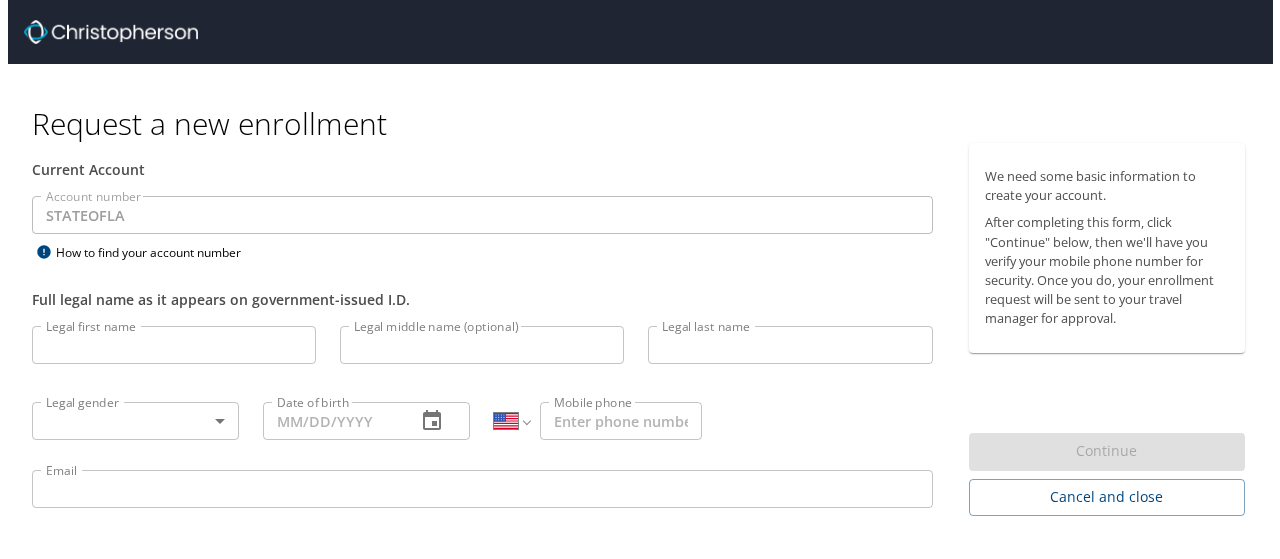 scroll, scrollTop: 0, scrollLeft: 0, axis: both 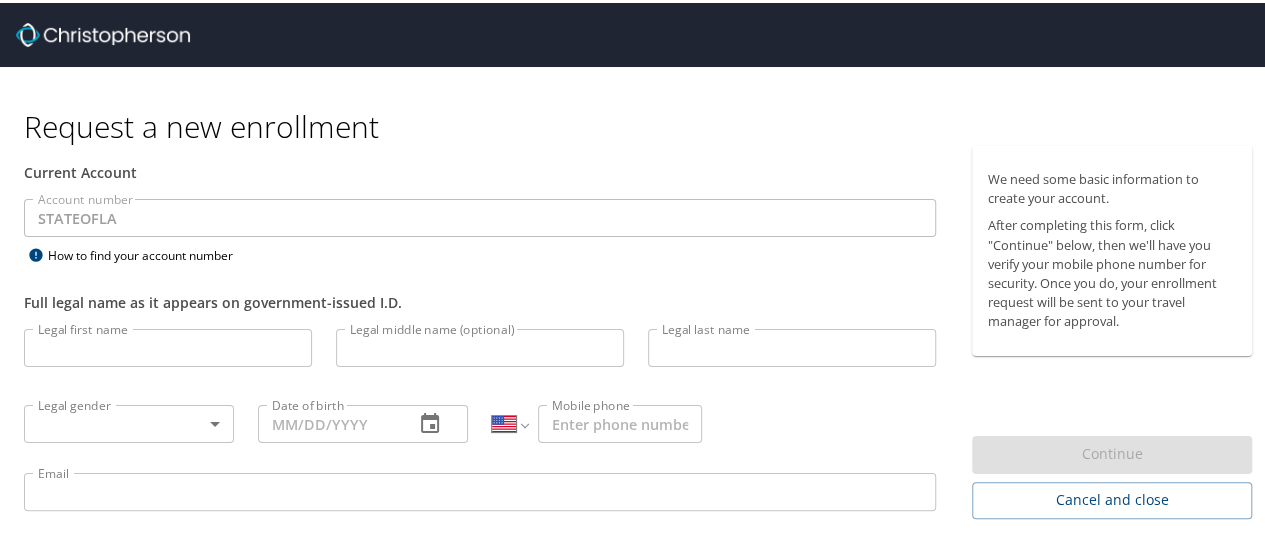 click on "Legal first name" at bounding box center [168, 345] 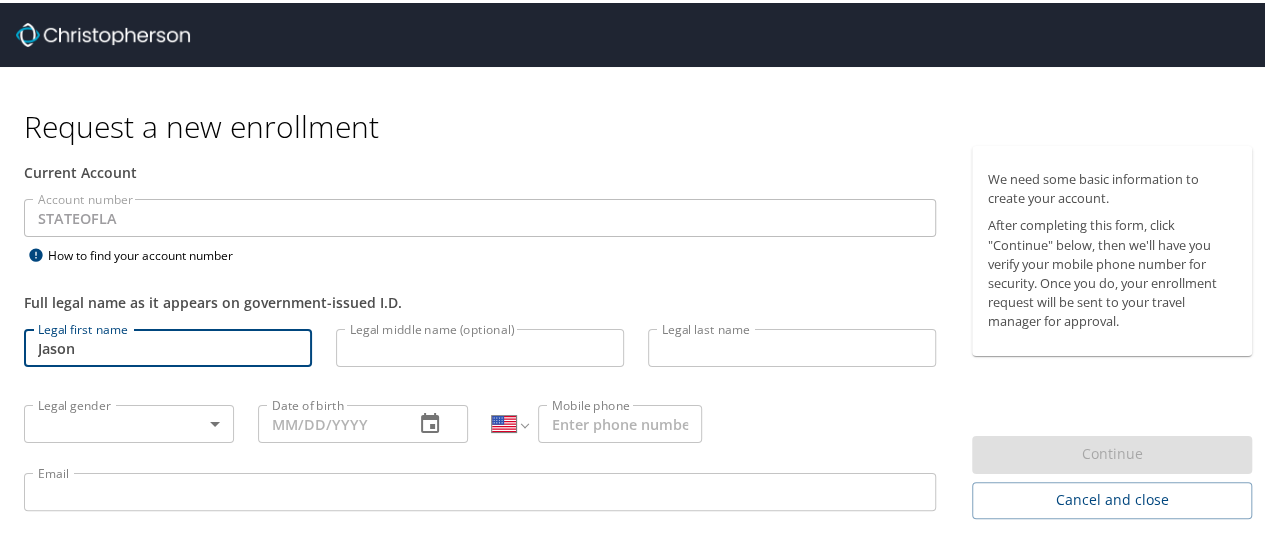 type on "Jason" 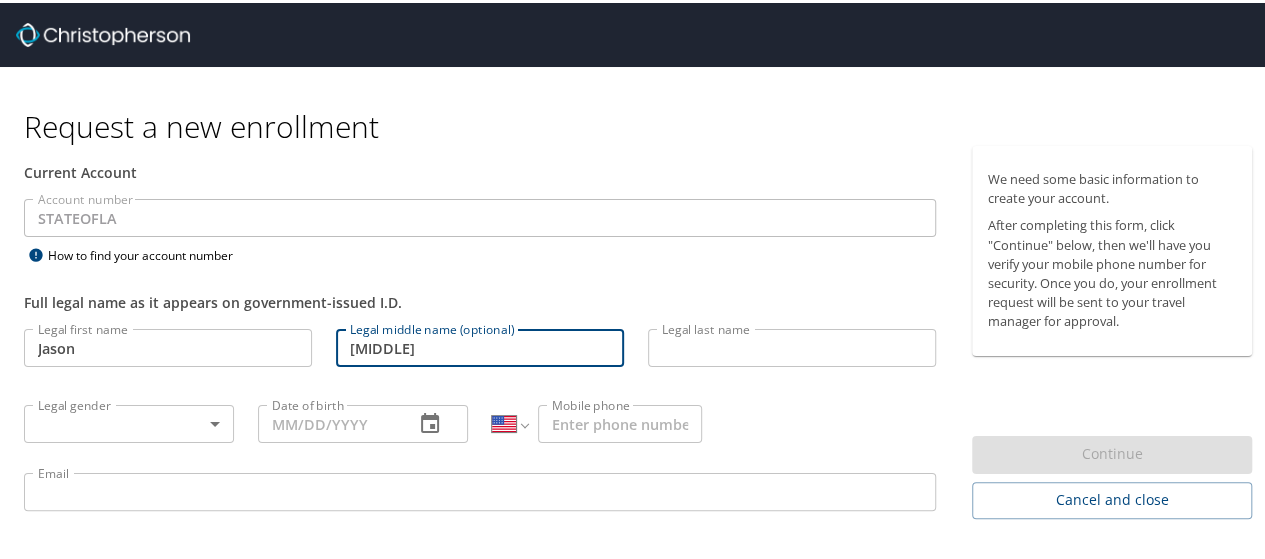 type on "[MIDDLE]" 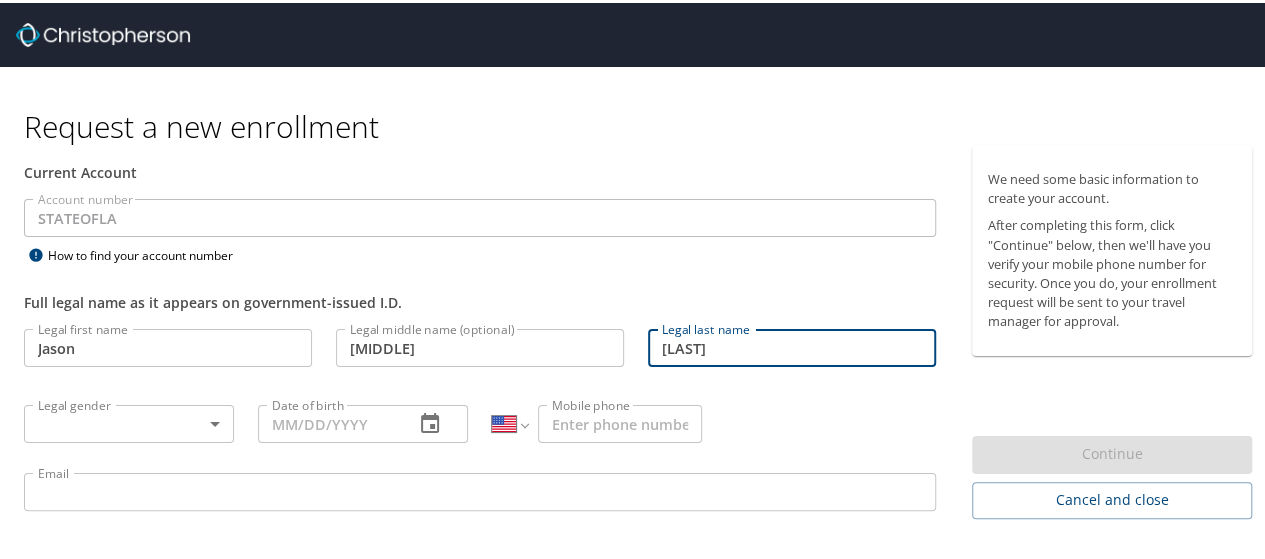 type on "[LAST]" 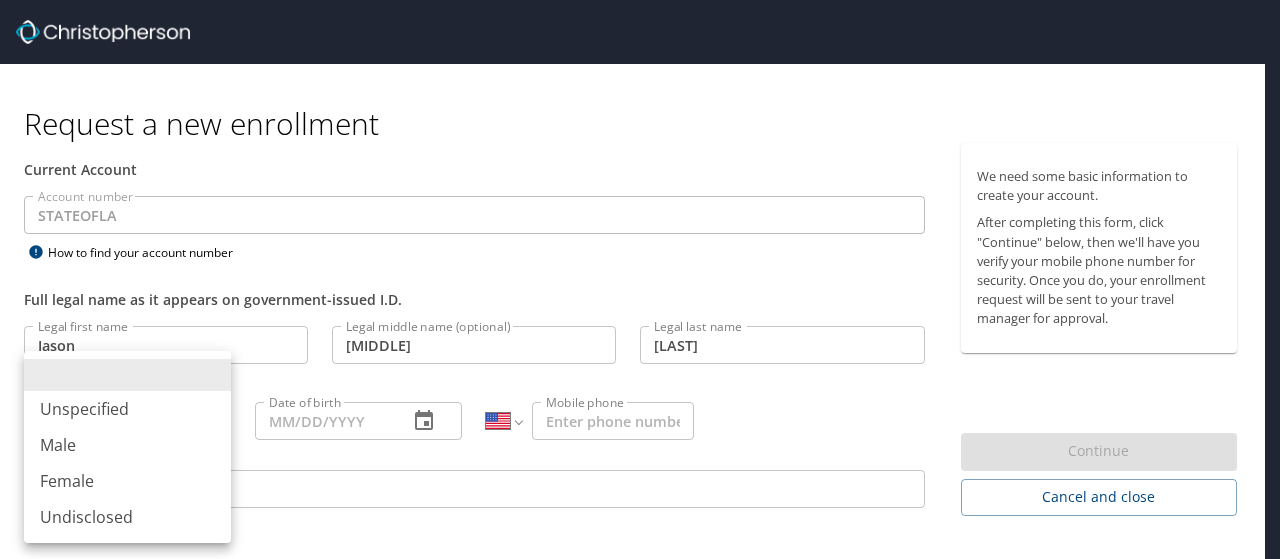 click on "Request a new enrollment Current Account Account number [STATE] Account number How to find your account number Full legal name as it appears on government-issued I.D. Legal first name [FIRST] Legal first name Legal middle name (optional) [MIDDLE] Legal middle name (optional) Legal last name [LAST] Legal last name Legal gender Legal gender Date of birth Date of birth International Afghanistan Åland Islands Albania Algeria American Samoa Andorra Angola Anguilla Antigua and Barbuda Argentina Armenia Aruba Ascension Island Australia Austria Azerbaijan Bahamas Bahrain Bangladesh Barbados Belarus Belgium Belize Benin Bermuda Bhutan Bolivia Bonaire, Sint Eustatius and Saba Bosnia and Herzegovina Botswana Brazil British Indian Ocean Territory Brunei Darussalam Bulgaria Burkina Faso Burma Burundi Cambodia Cameroon Canada Cape Verde Cayman Islands Central African Republic Chad Chile China Christmas Island Cocos (Keeling) Islands Colombia Comoros Congo Congo, Democratic Republic of the Cook Islands Costa Rica Cuba" at bounding box center [640, 279] 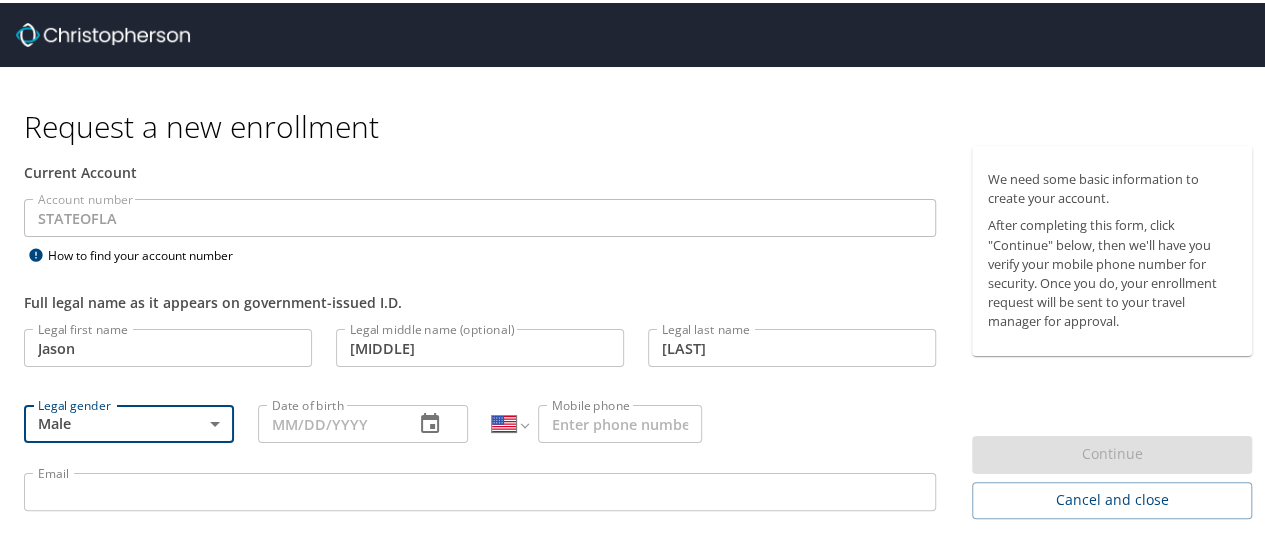 click on "Date of birth" at bounding box center (328, 421) 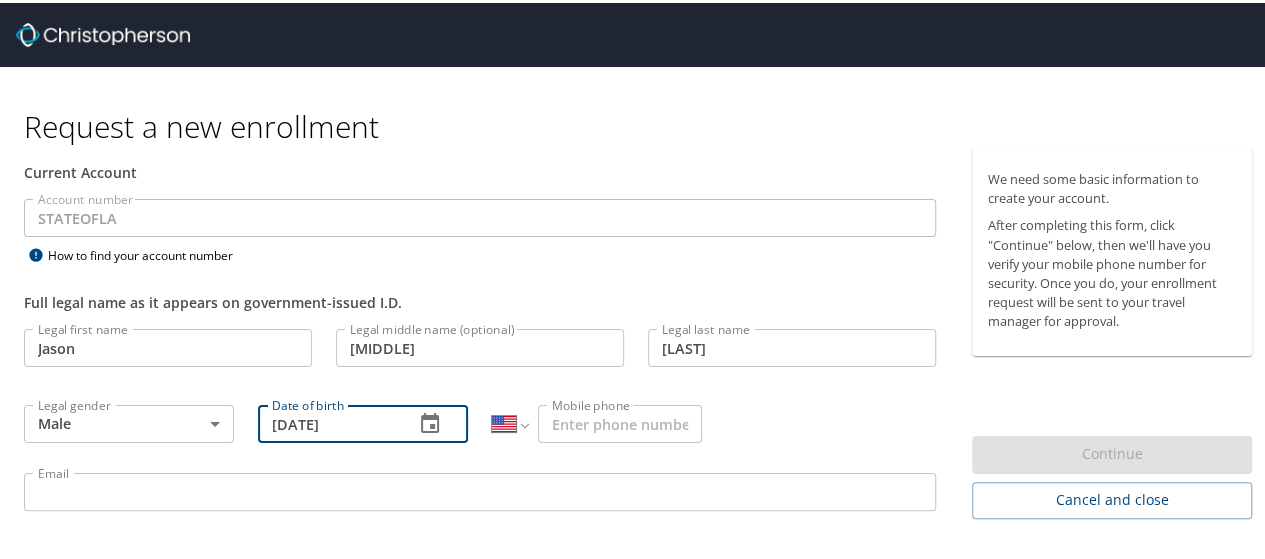 type on "[DATE]" 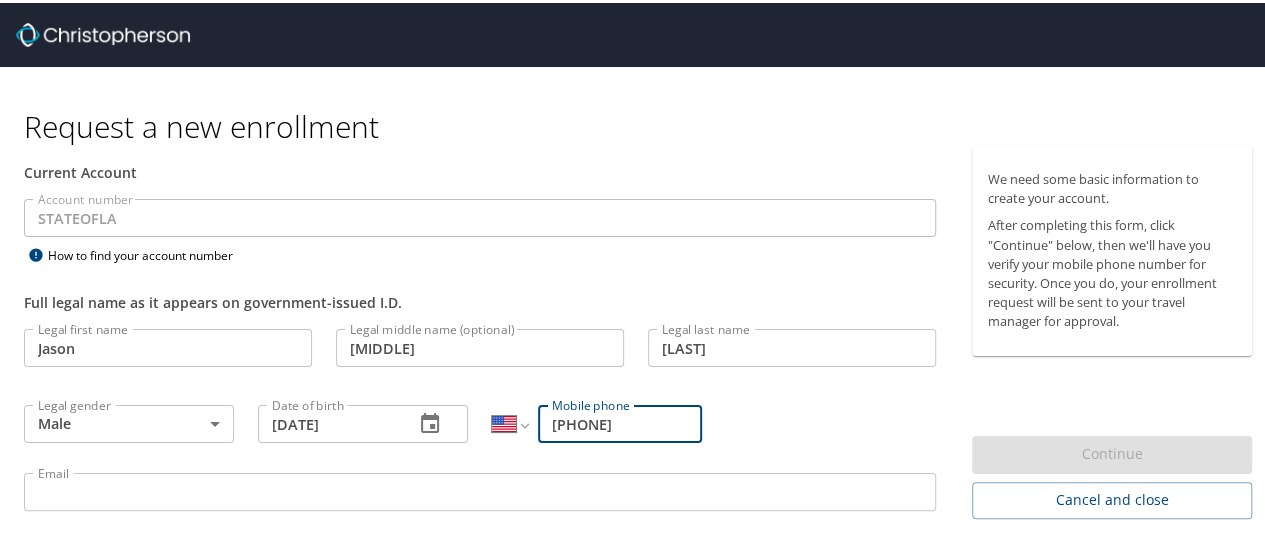 type on "[PHONE]" 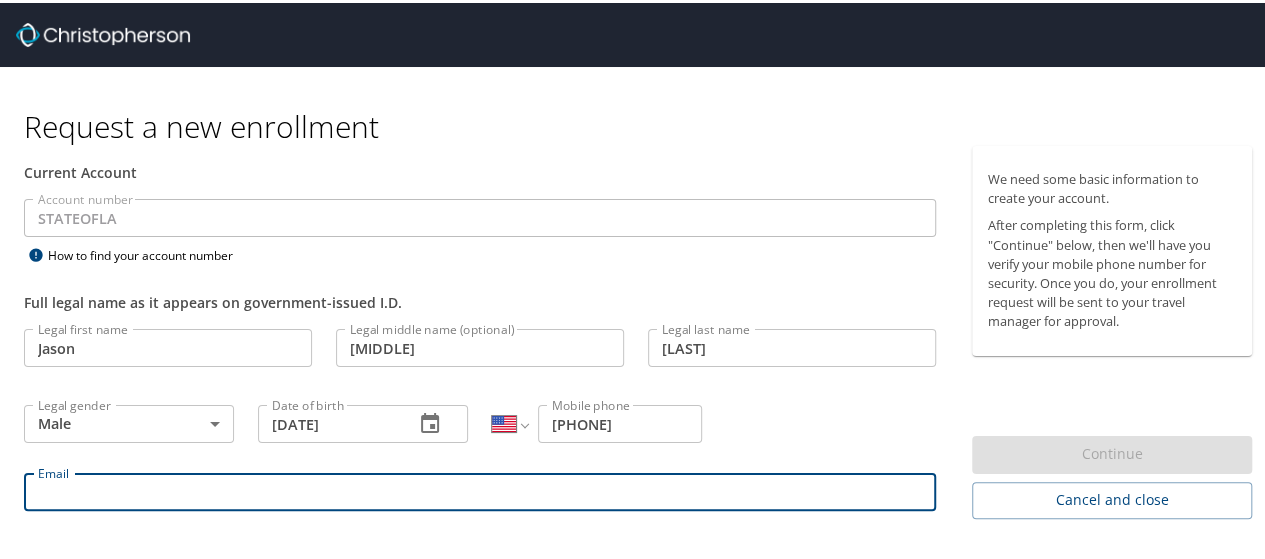 type on "[EMAIL]" 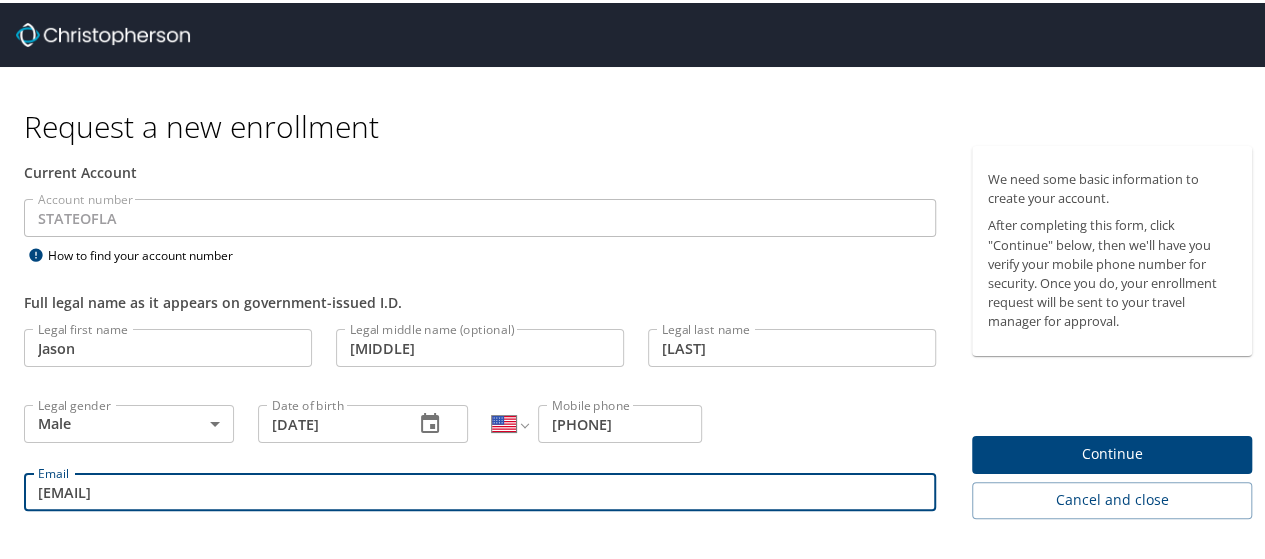 click on "Continue" at bounding box center (1112, 451) 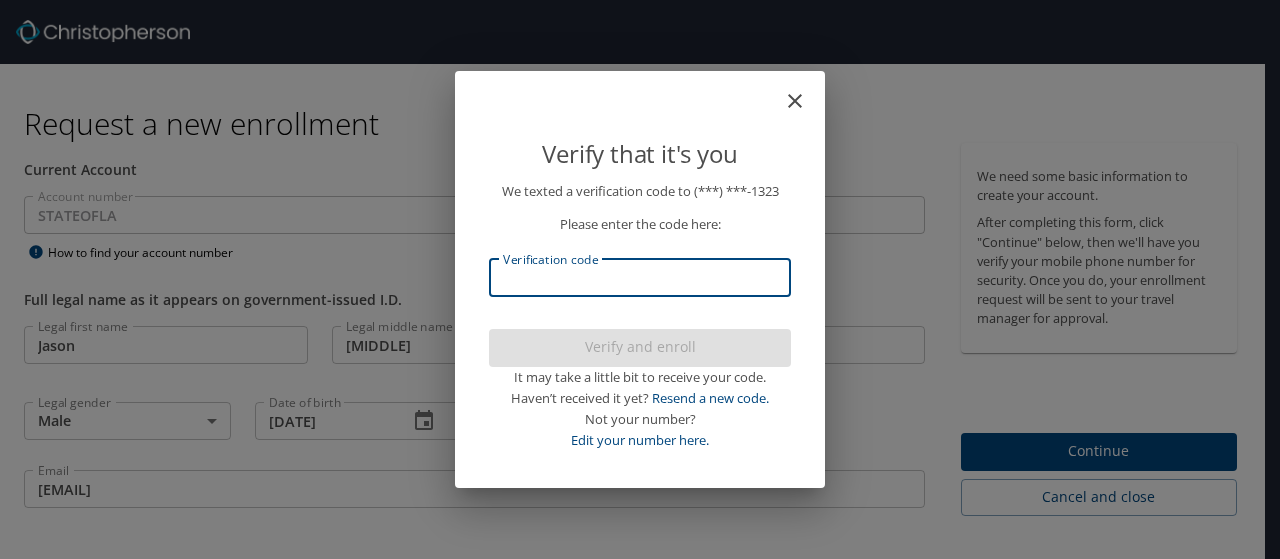 click on "Verification code" at bounding box center [640, 278] 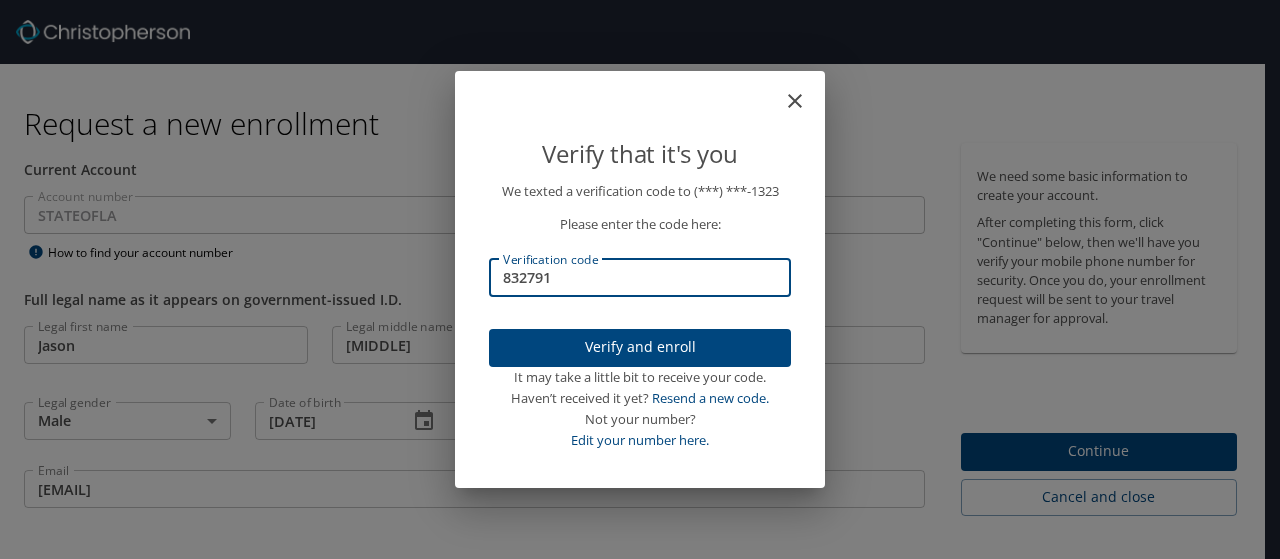 type on "832791" 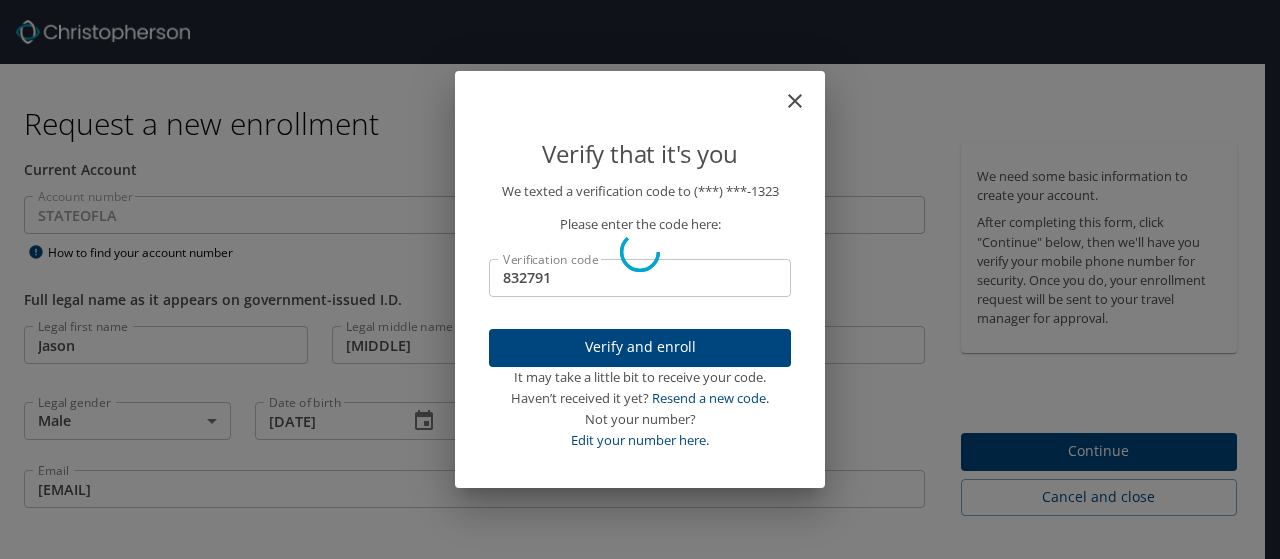 type 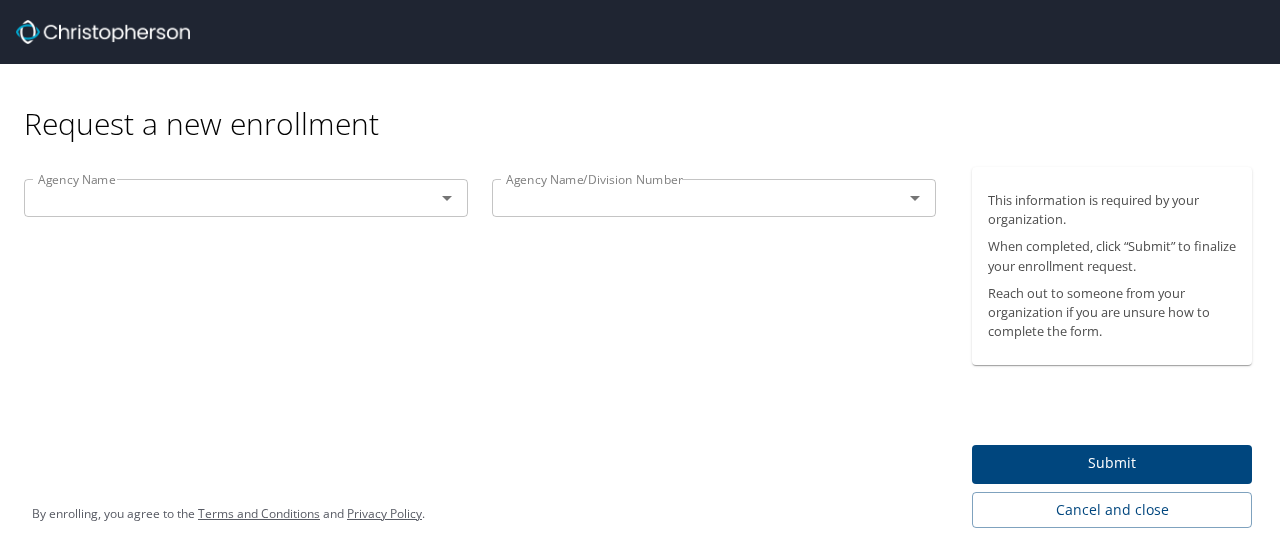 click 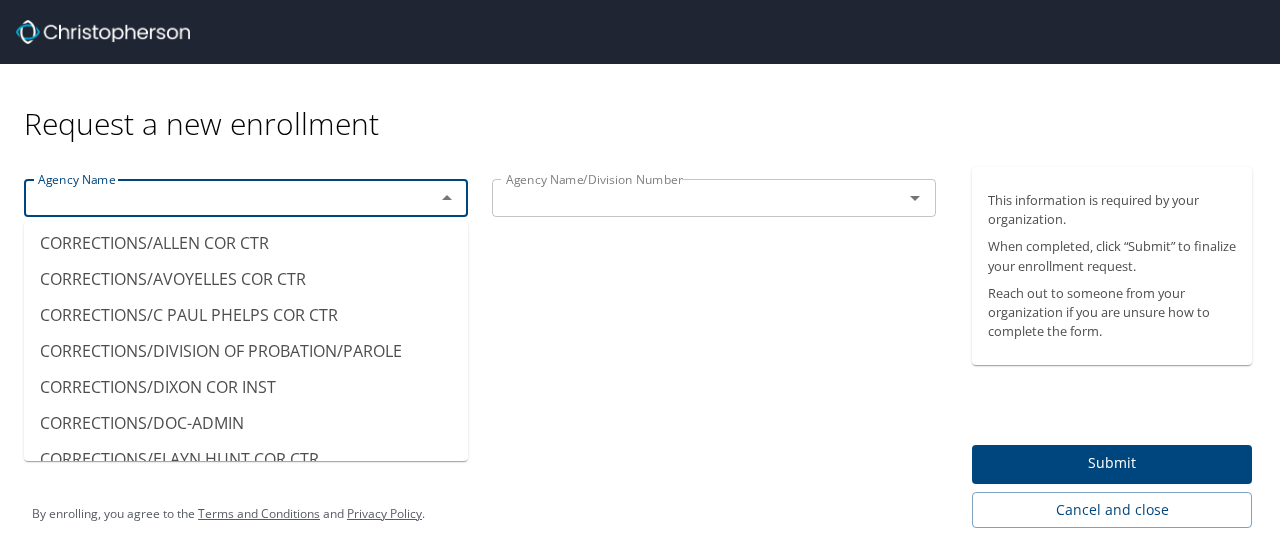 scroll, scrollTop: 2013, scrollLeft: 0, axis: vertical 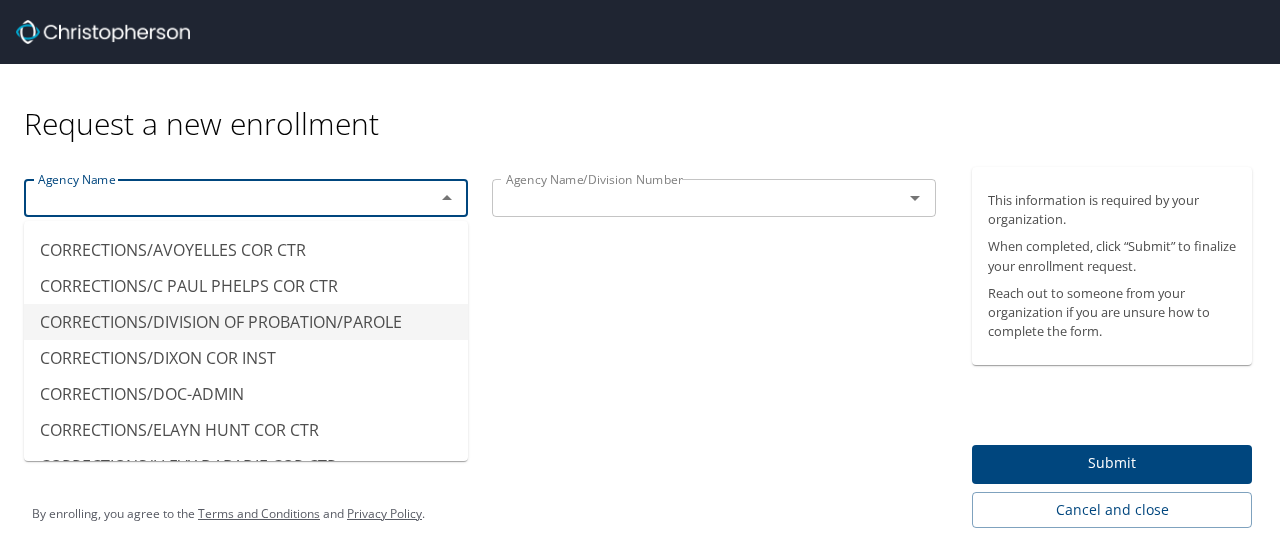 click on "CORRECTIONS/DIVISION OF PROBATION/PAROLE" at bounding box center (246, 322) 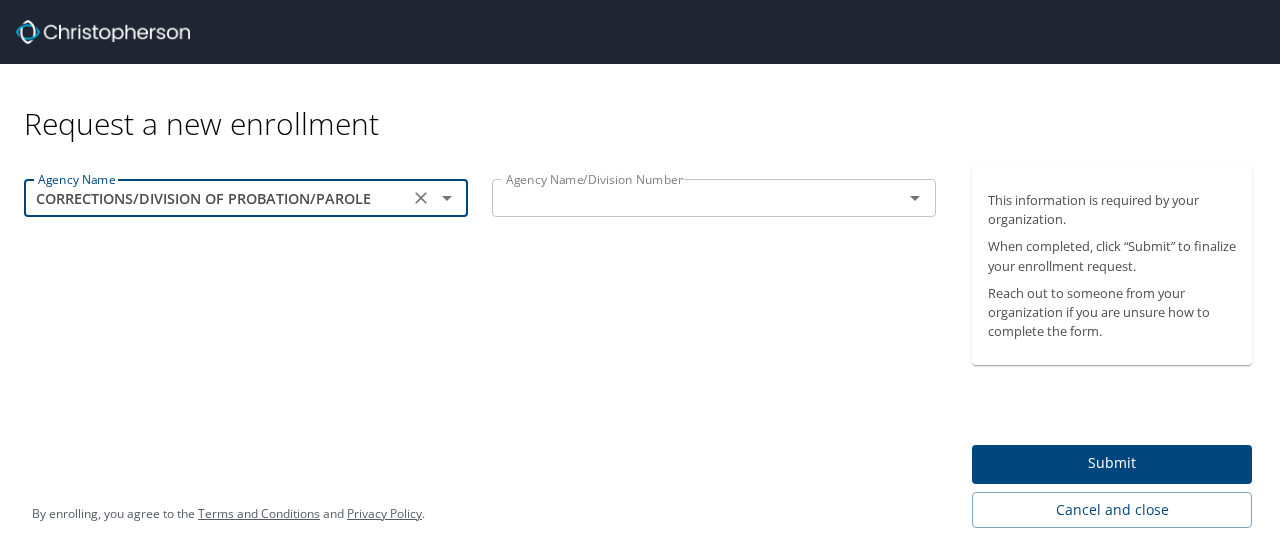 click 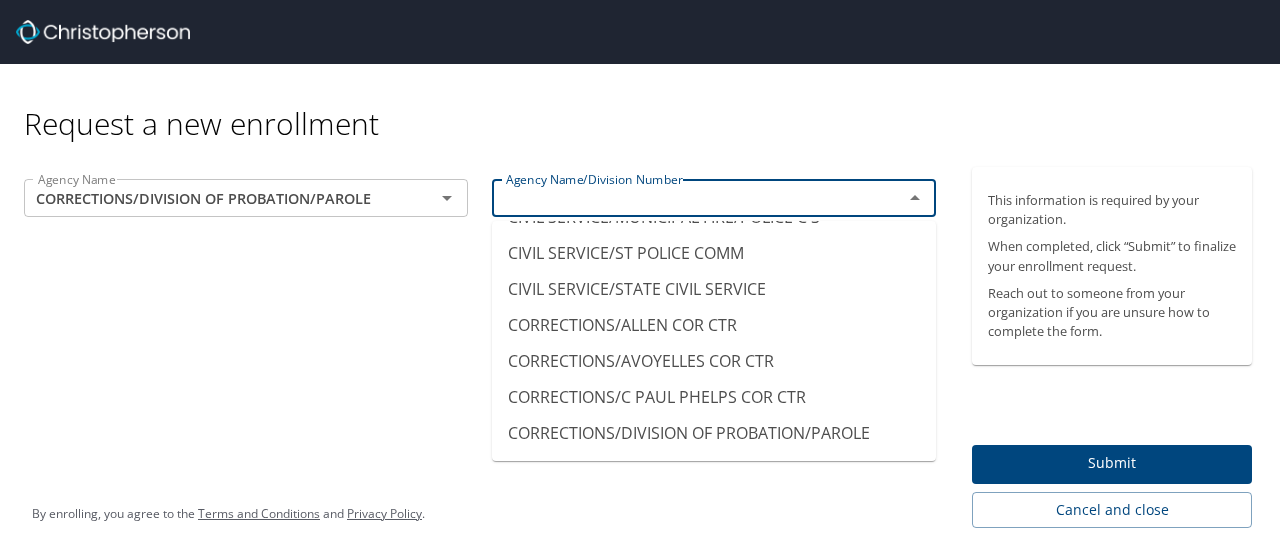 scroll, scrollTop: 1906, scrollLeft: 0, axis: vertical 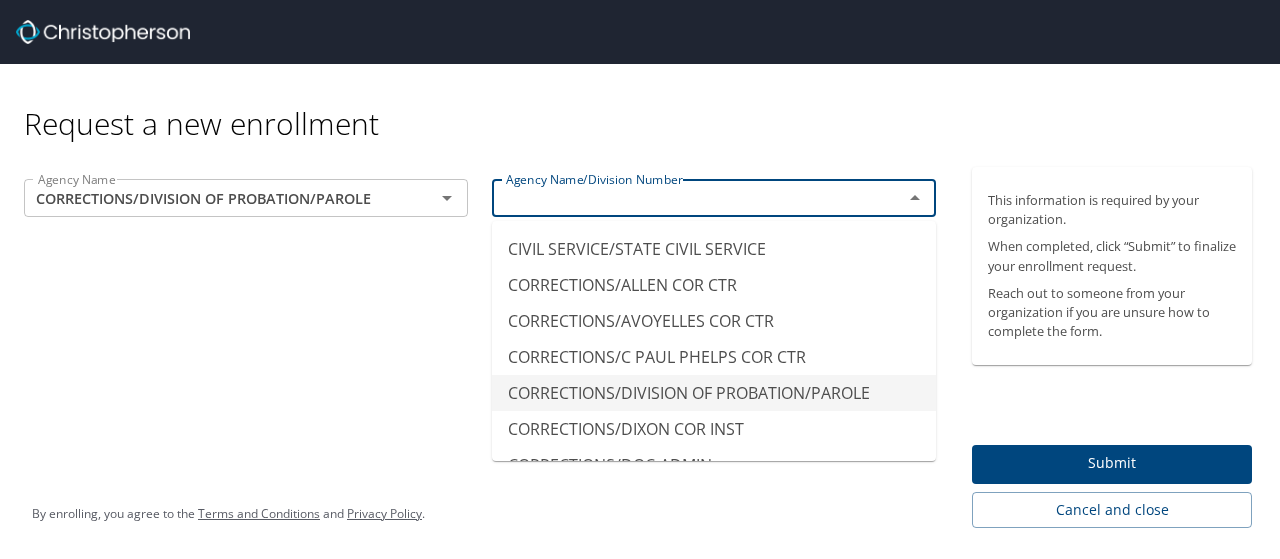 click on "CORRECTIONS/DIVISION OF PROBATION/PAROLE" at bounding box center [714, 393] 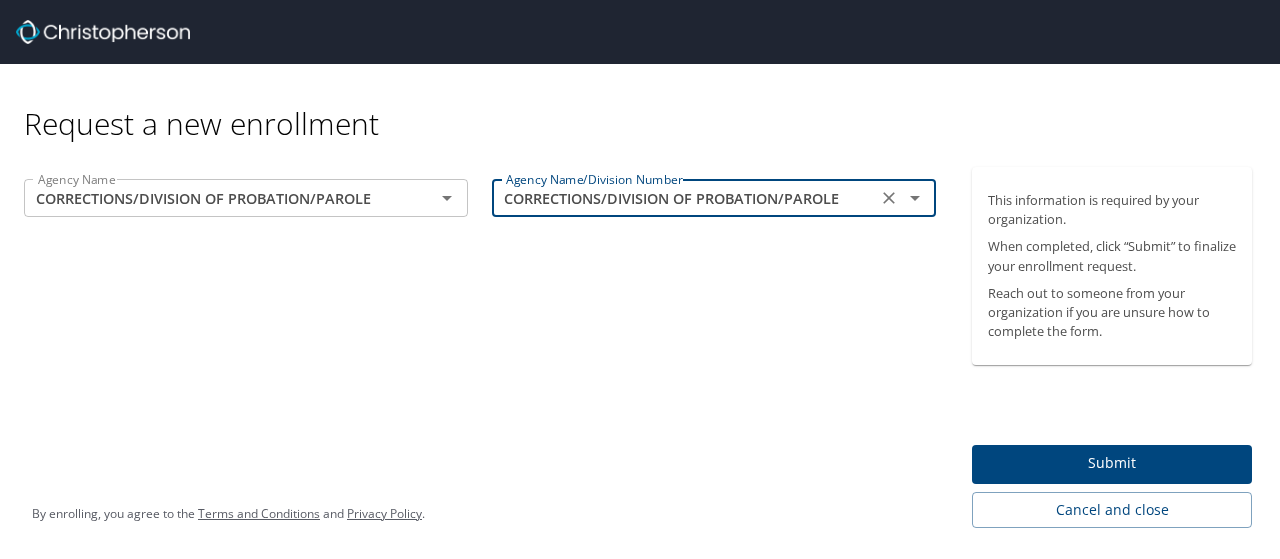 click on "Submit" at bounding box center (1112, 463) 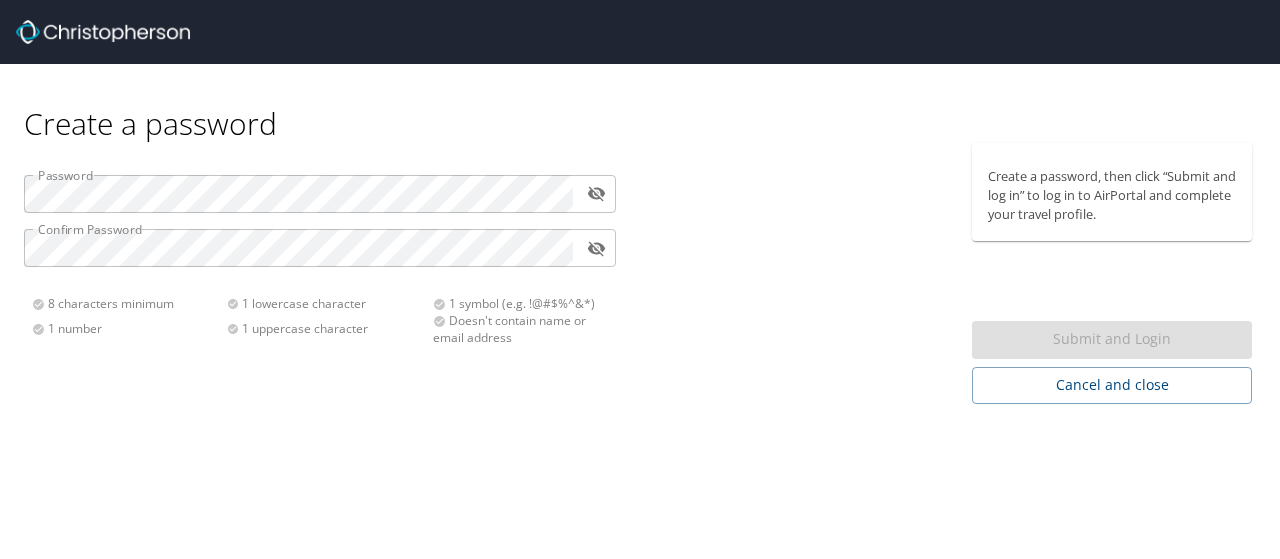scroll, scrollTop: 0, scrollLeft: 0, axis: both 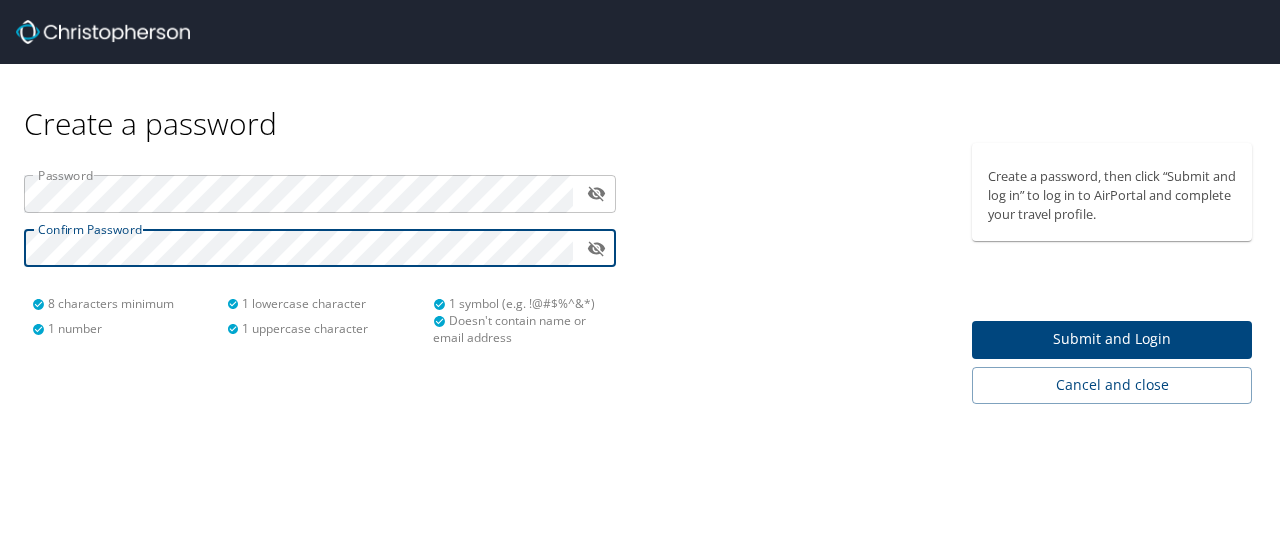 click on "Submit and Login" at bounding box center [1112, 339] 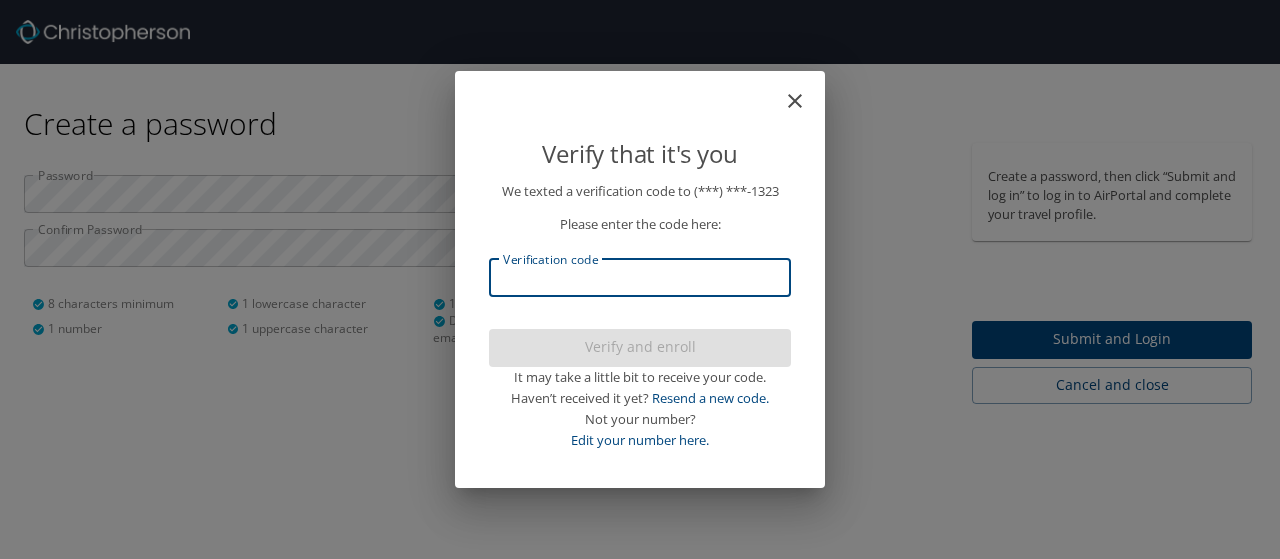click on "Verification code" at bounding box center [640, 278] 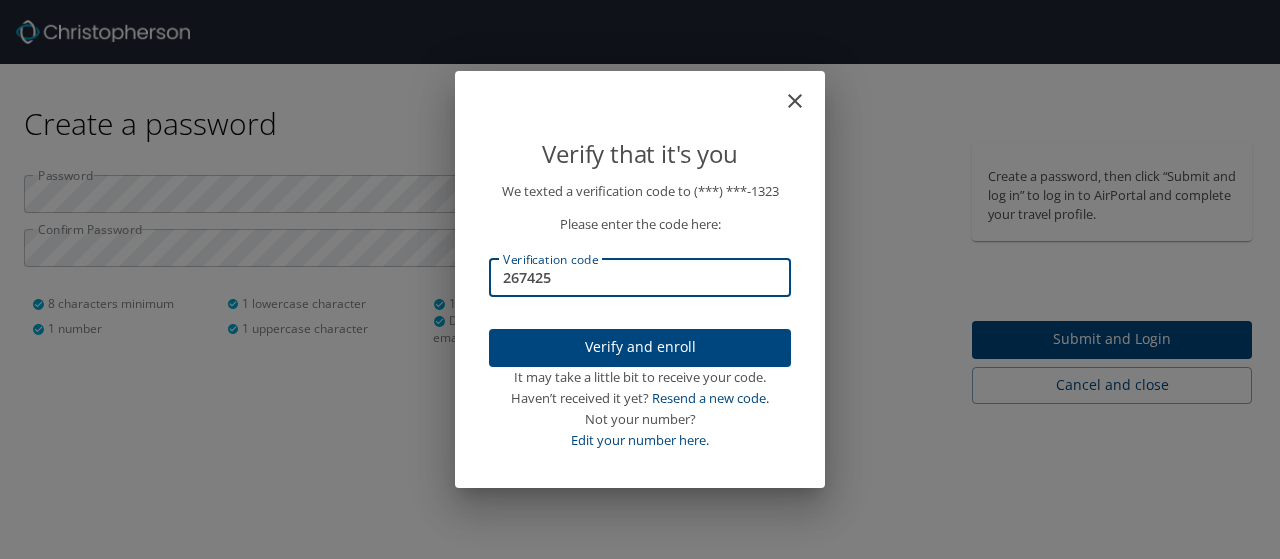 type on "267425" 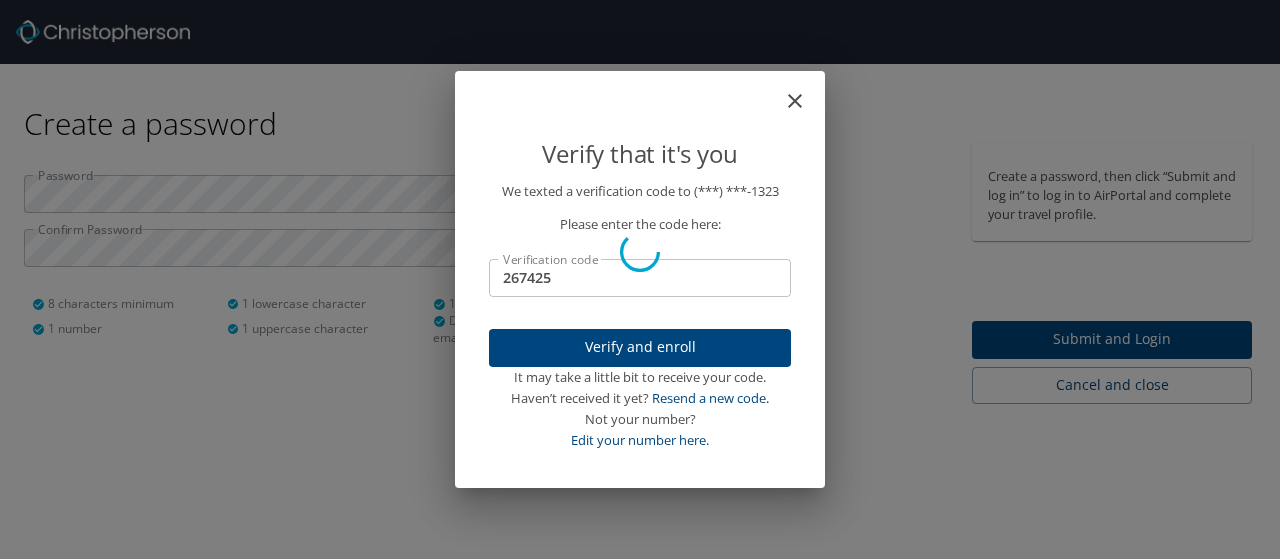 type 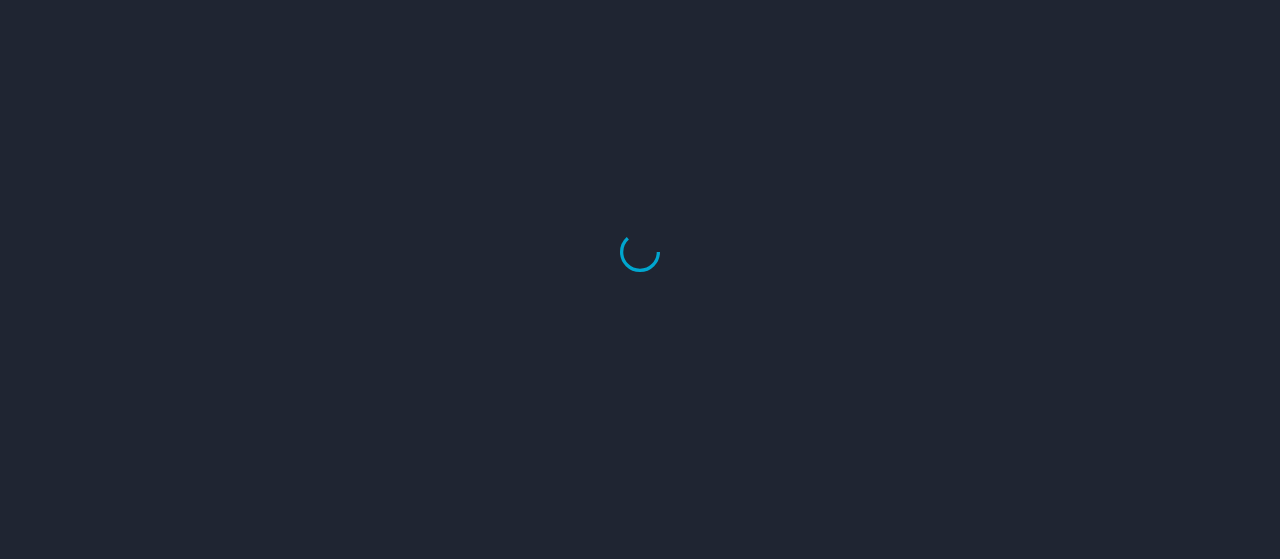 select on "US" 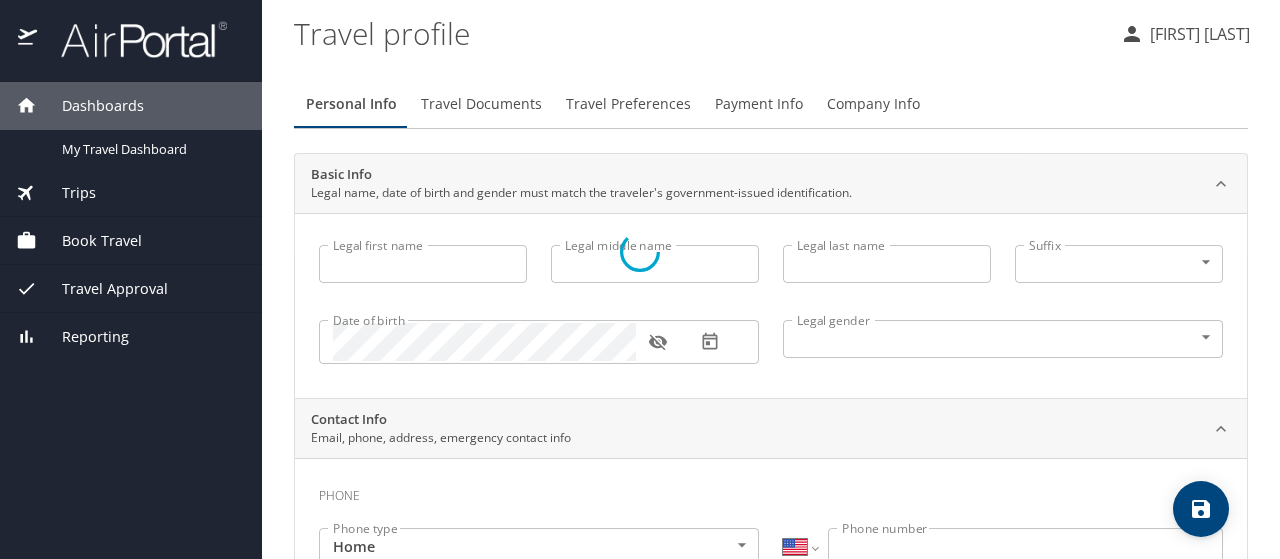 type on "Jason" 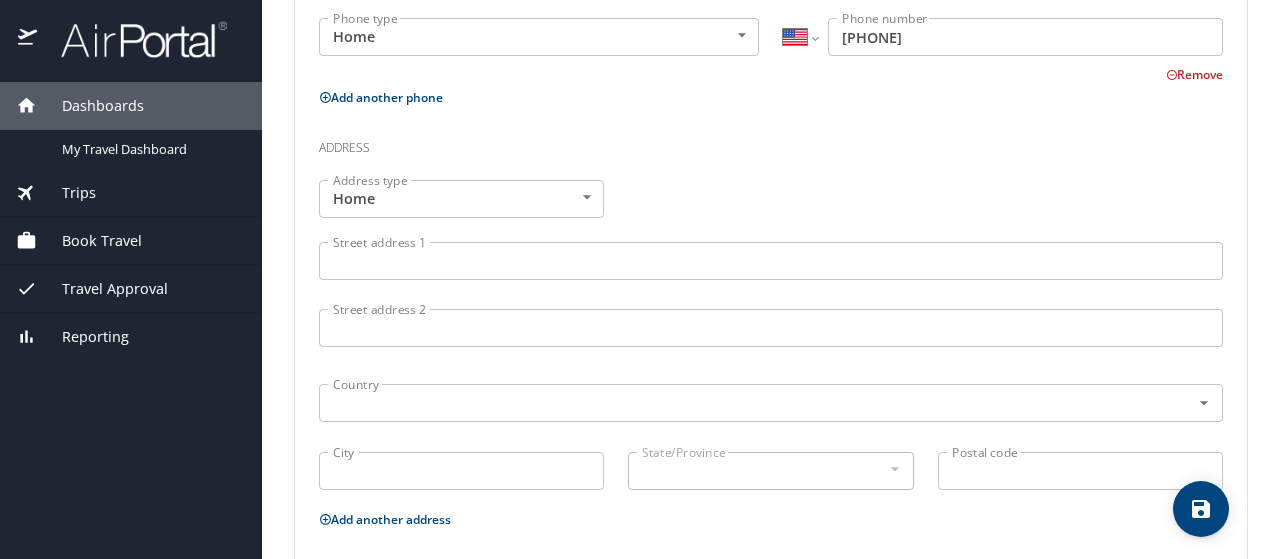 scroll, scrollTop: 640, scrollLeft: 0, axis: vertical 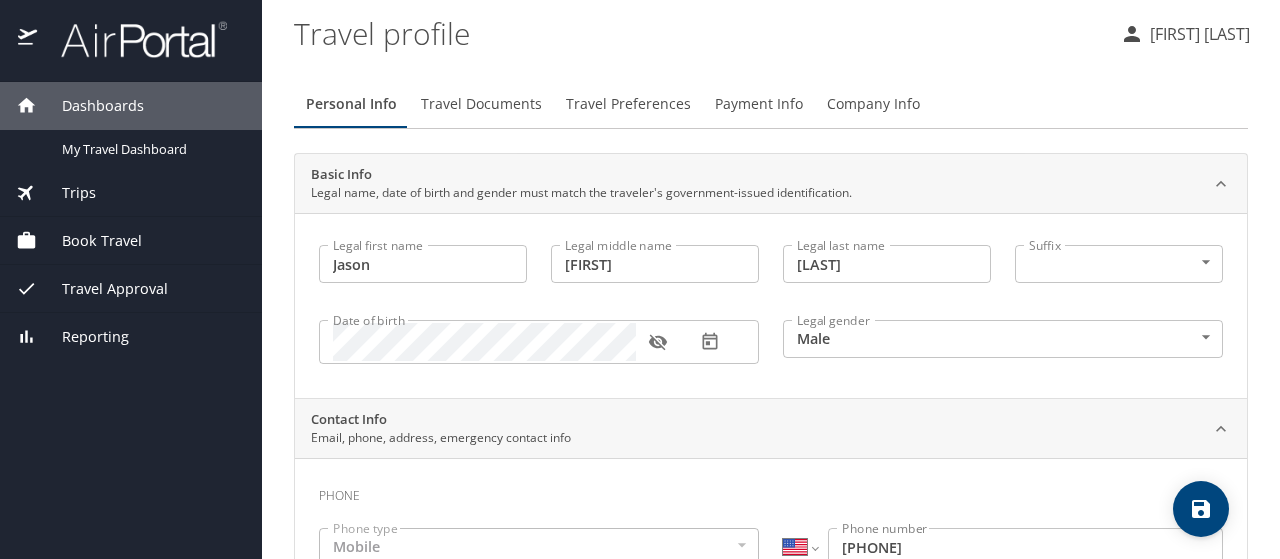 click on "Book Travel" at bounding box center [89, 241] 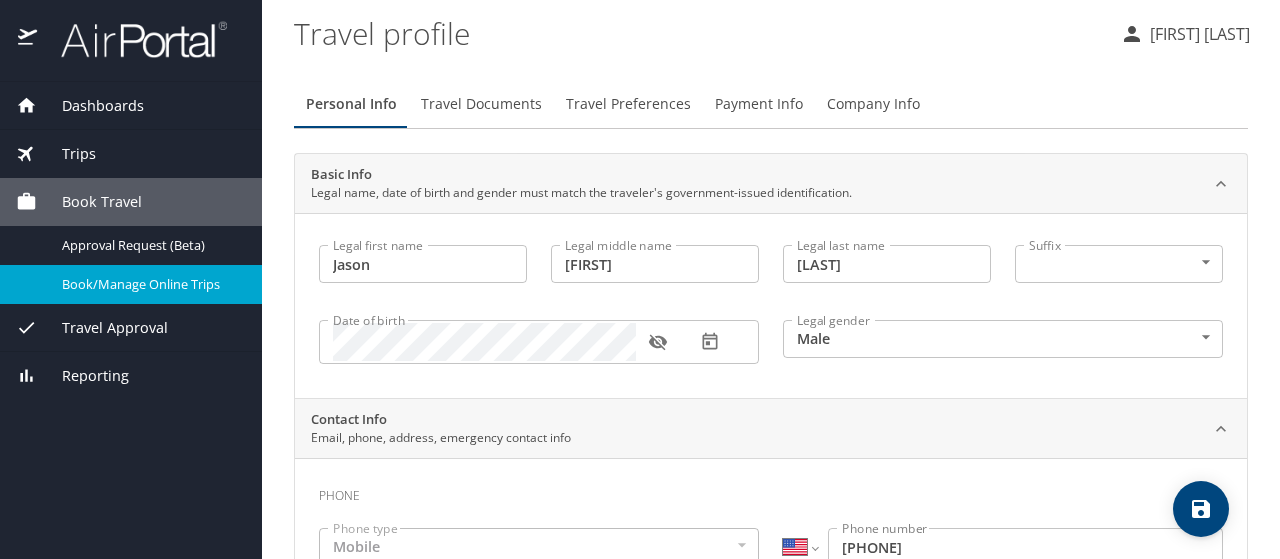 click on "Book/Manage Online Trips" at bounding box center (150, 284) 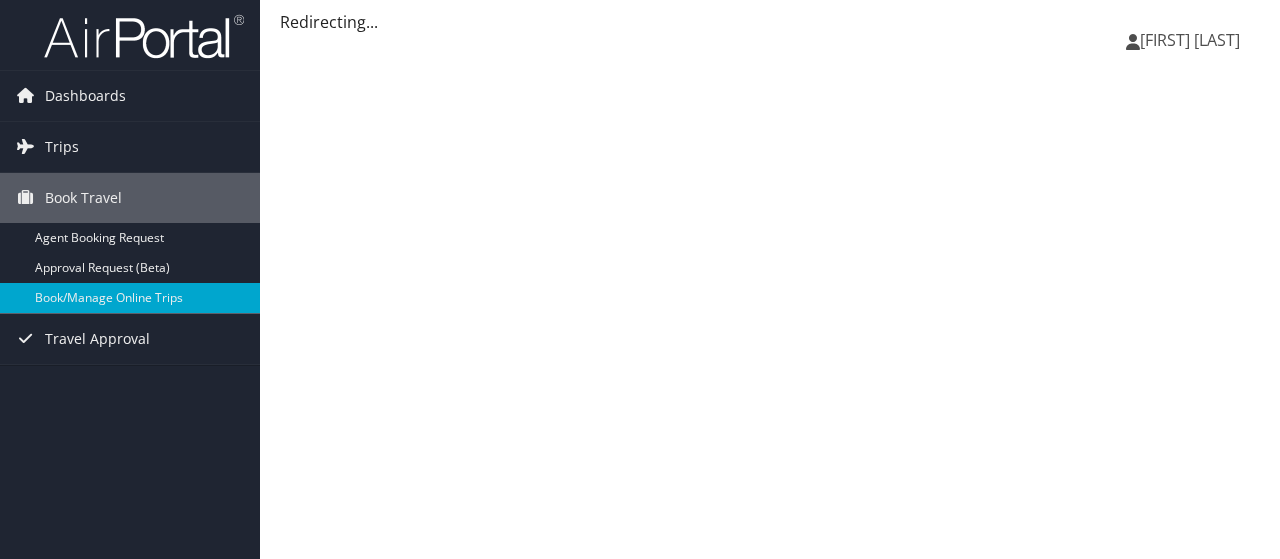 scroll, scrollTop: 0, scrollLeft: 0, axis: both 